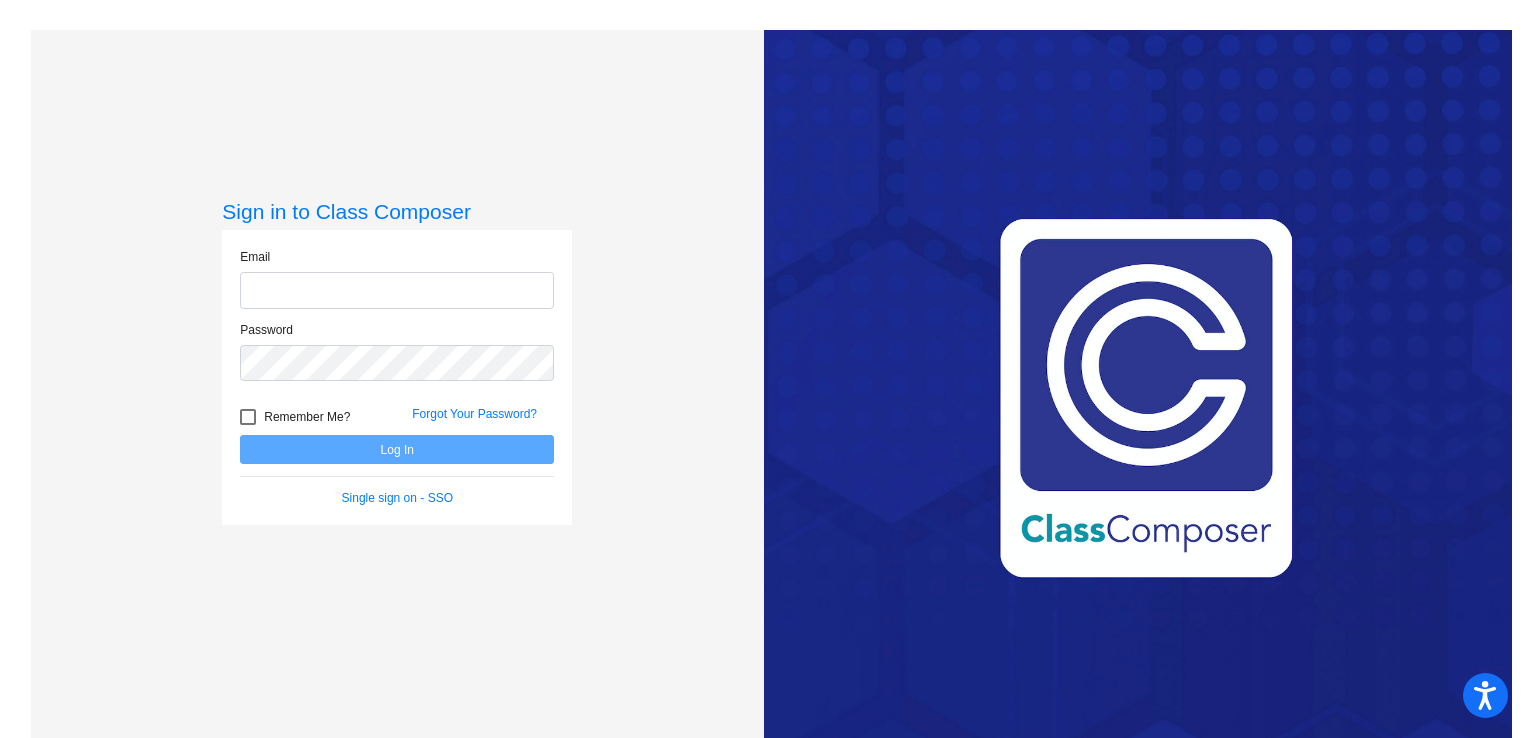 scroll, scrollTop: 0, scrollLeft: 0, axis: both 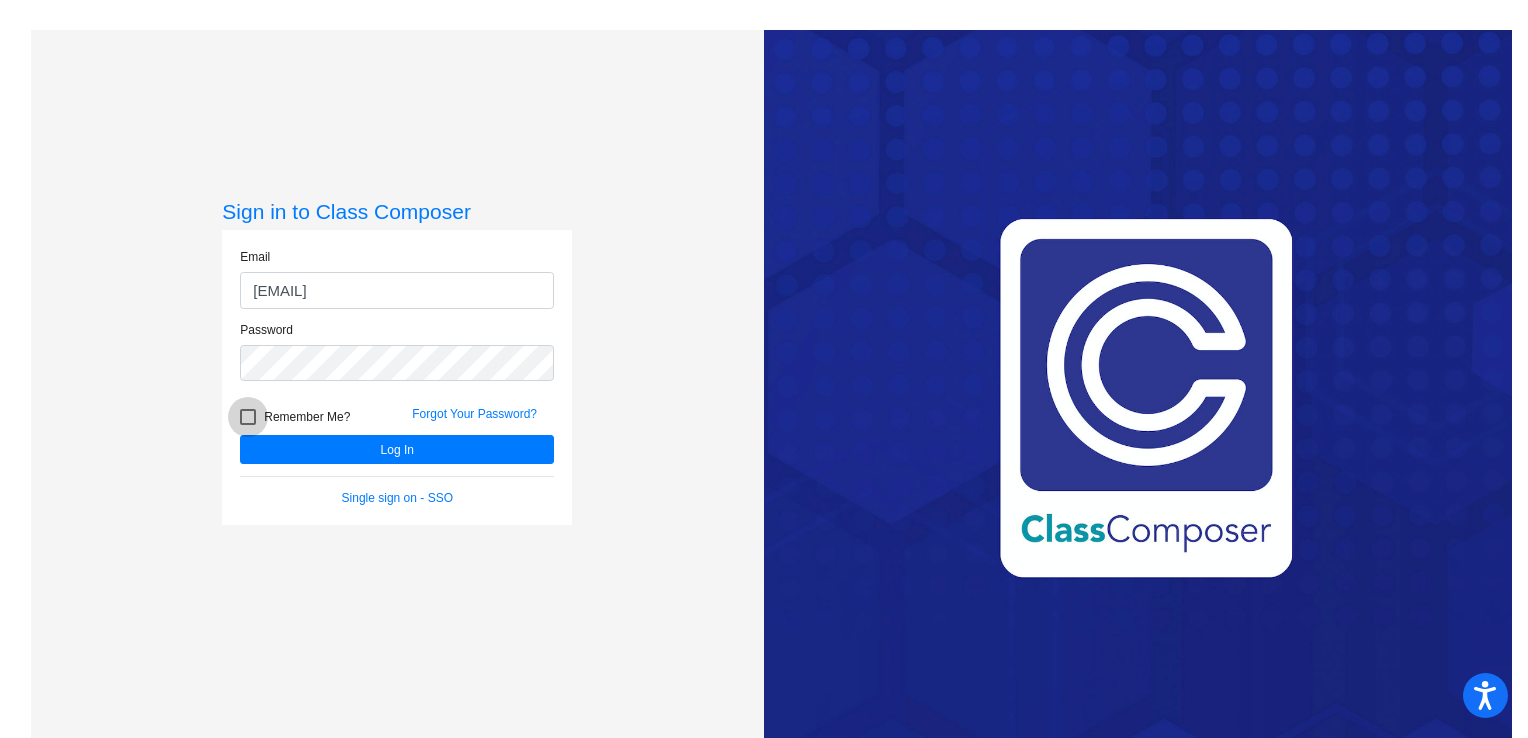 click at bounding box center [248, 417] 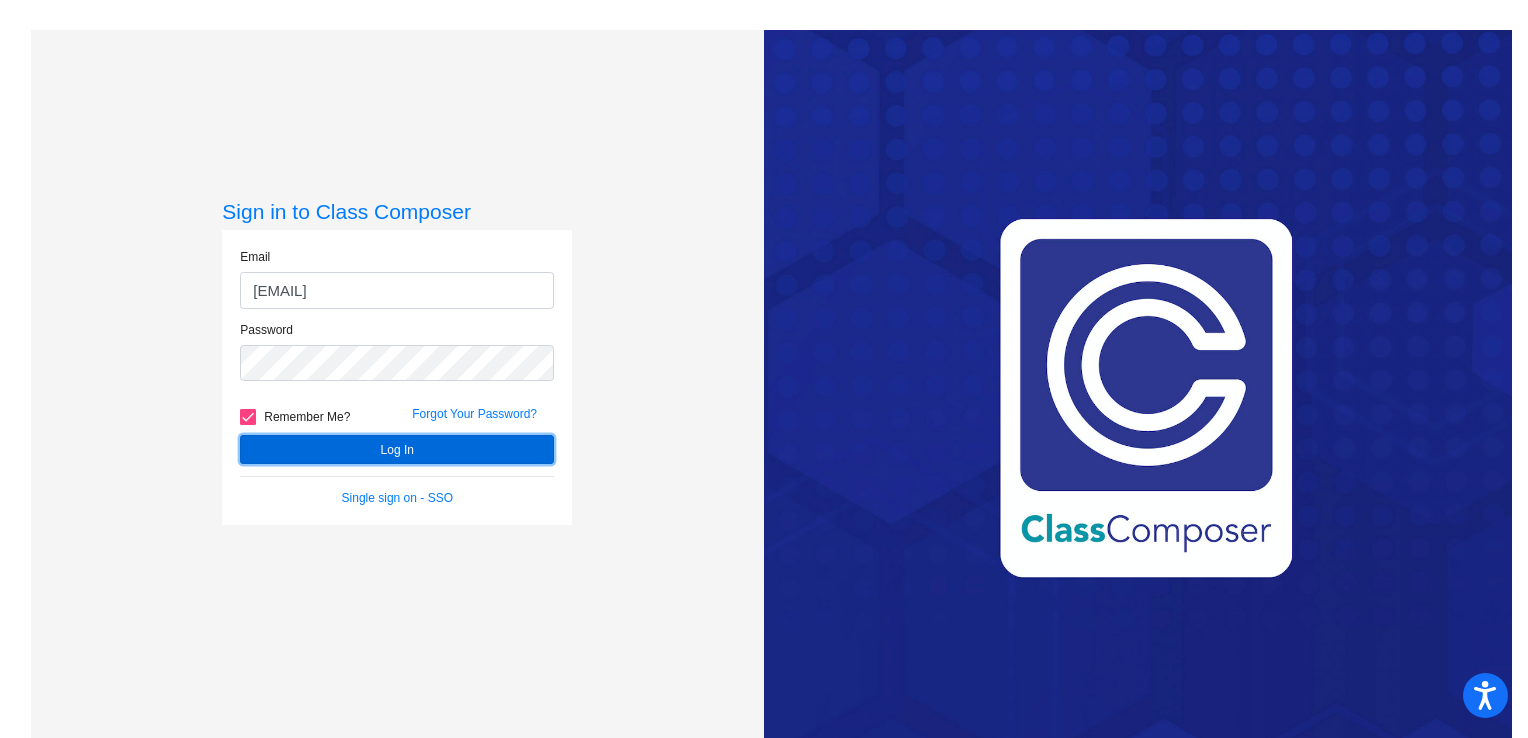 click on "Log In" 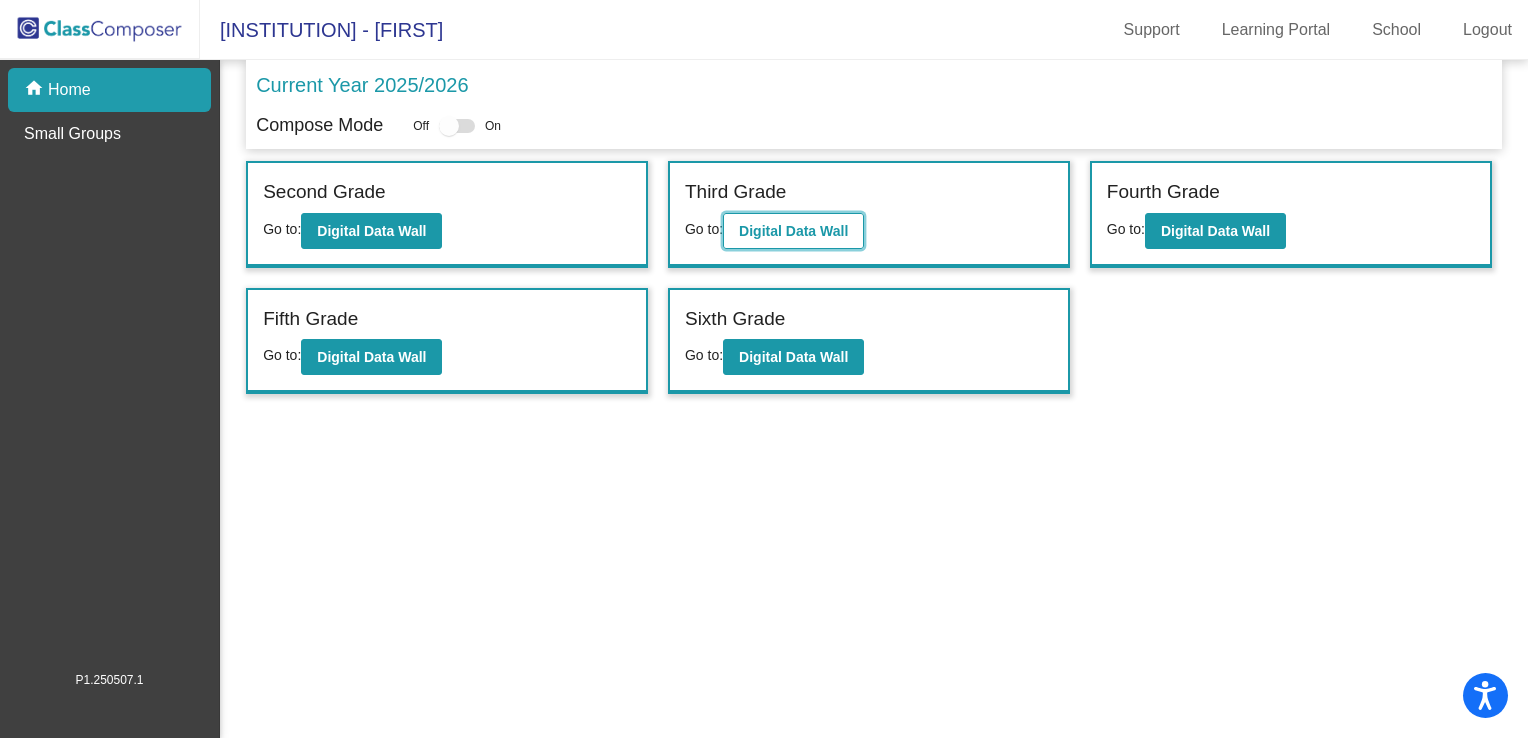 click on "Digital Data Wall" 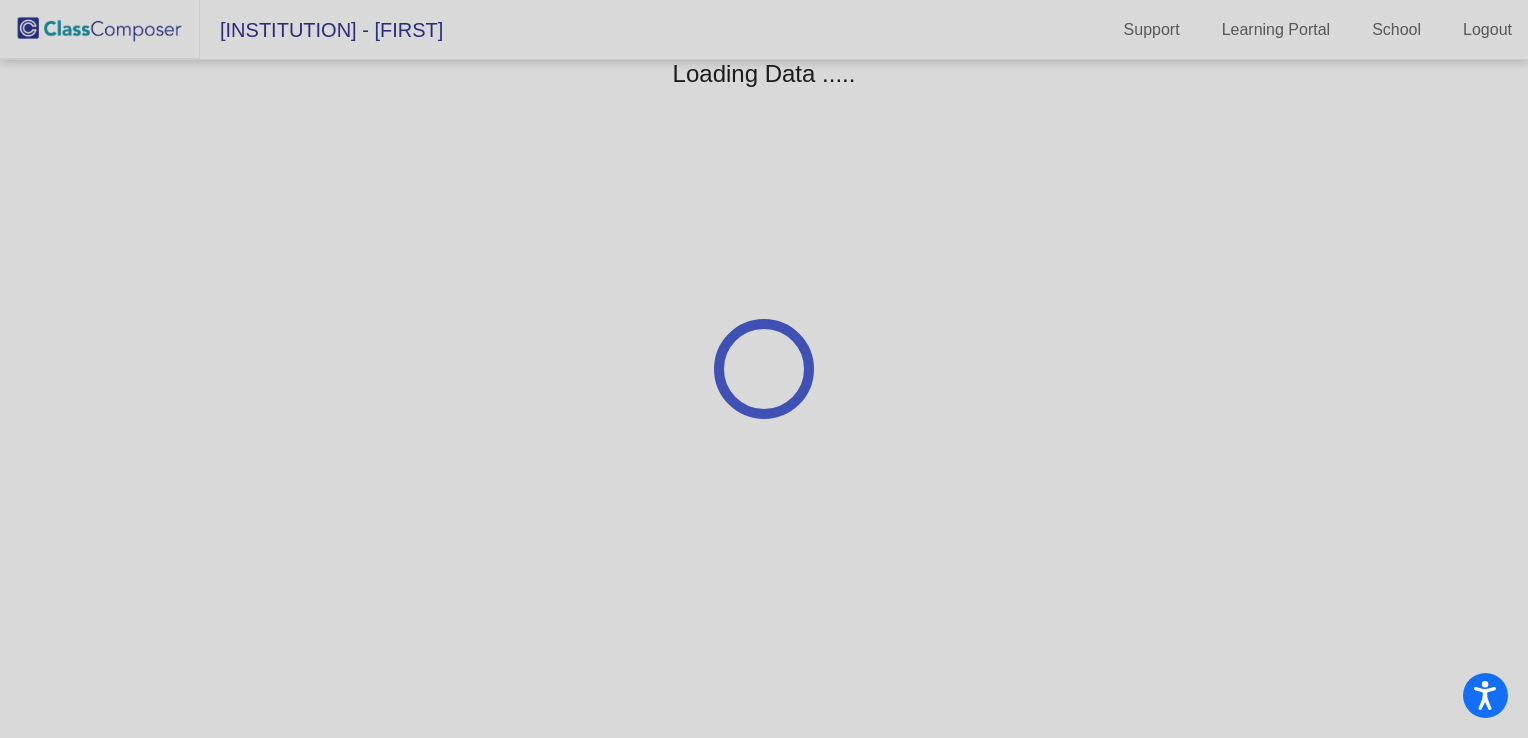 click 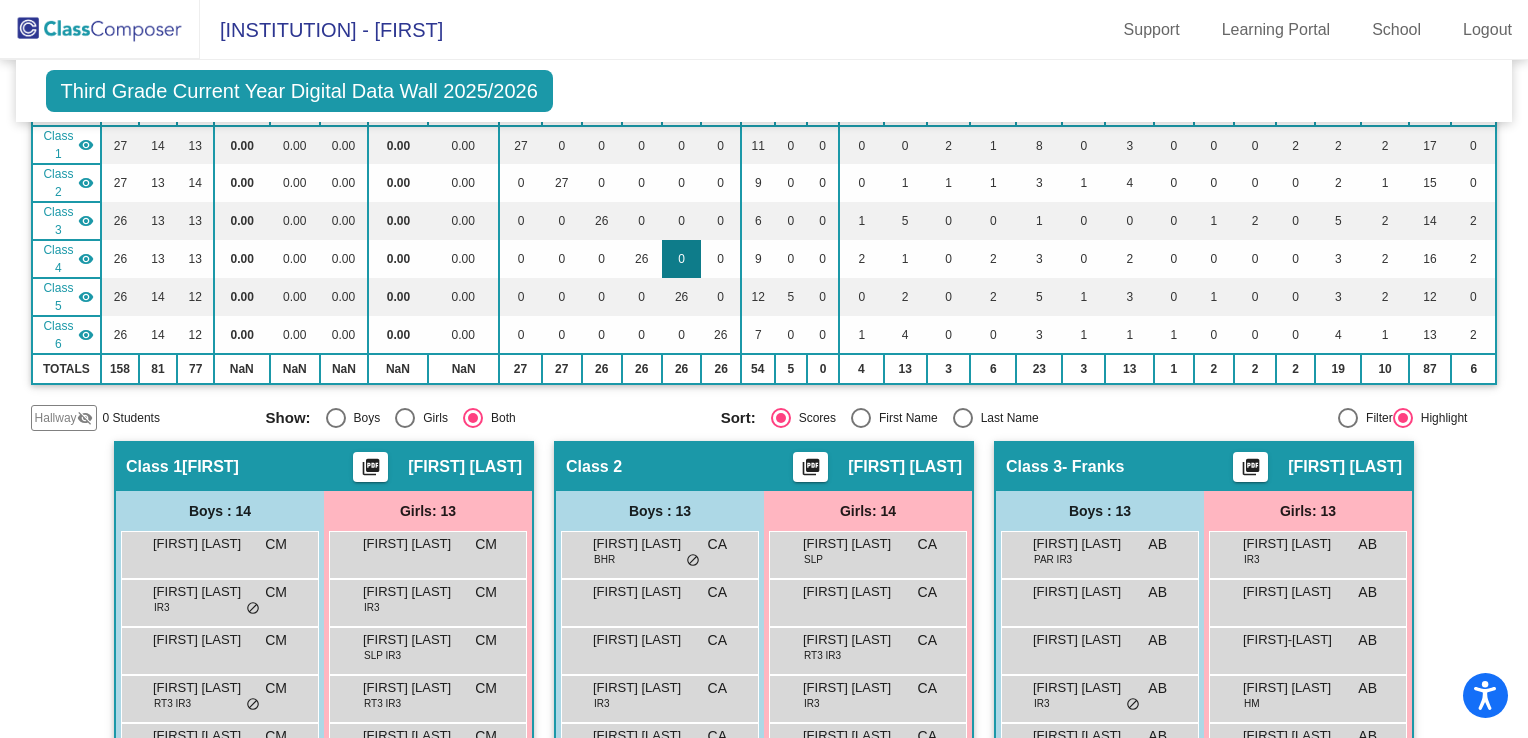 scroll, scrollTop: 200, scrollLeft: 0, axis: vertical 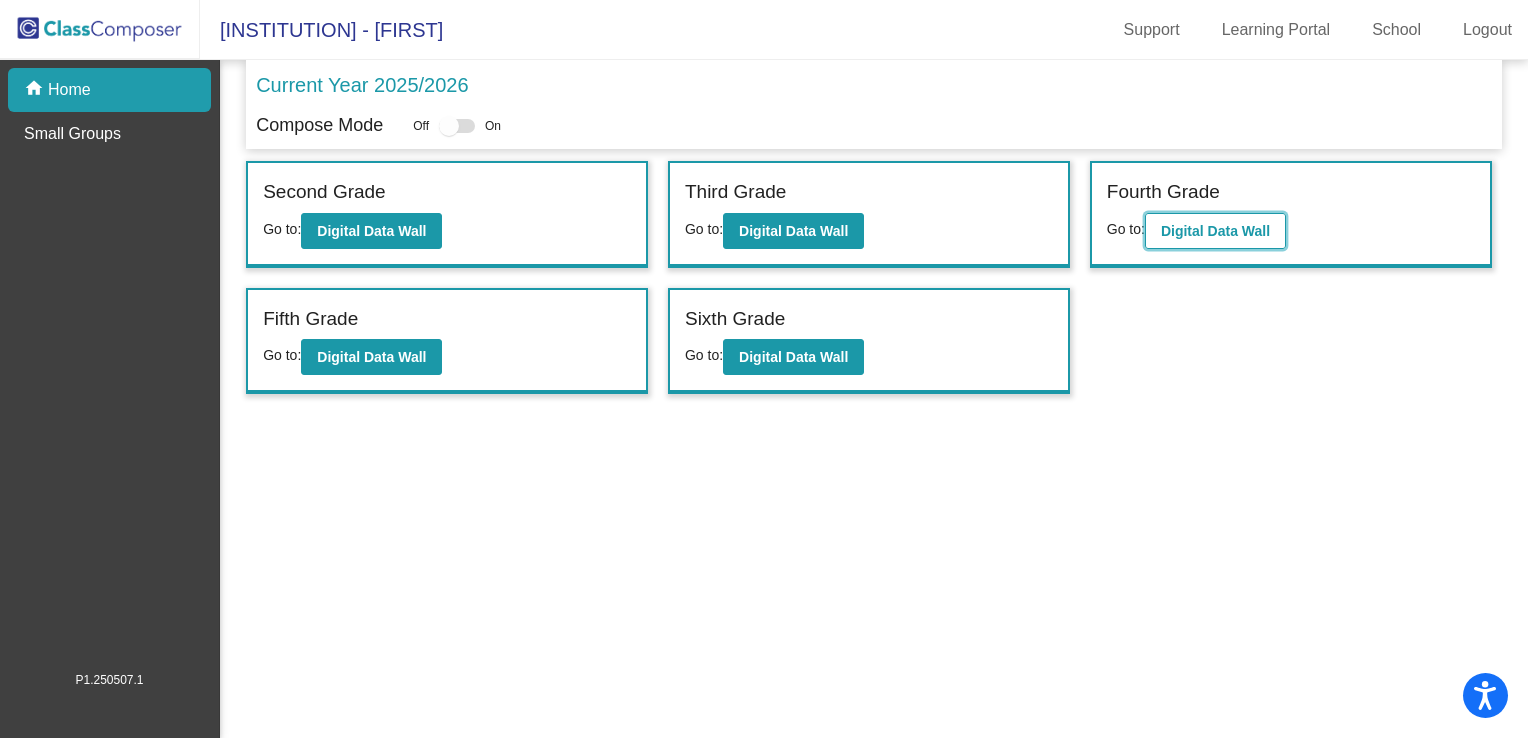 click on "Digital Data Wall" 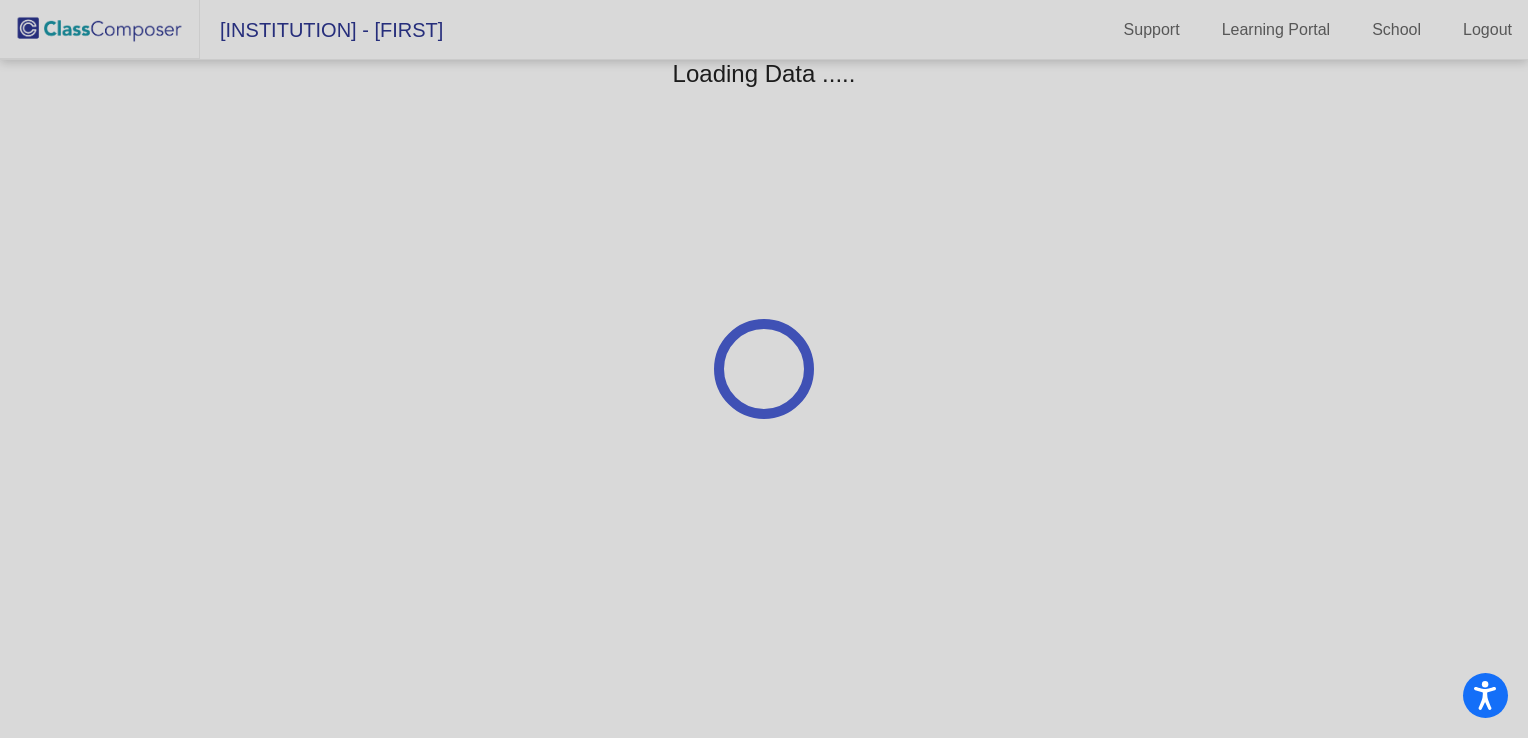click 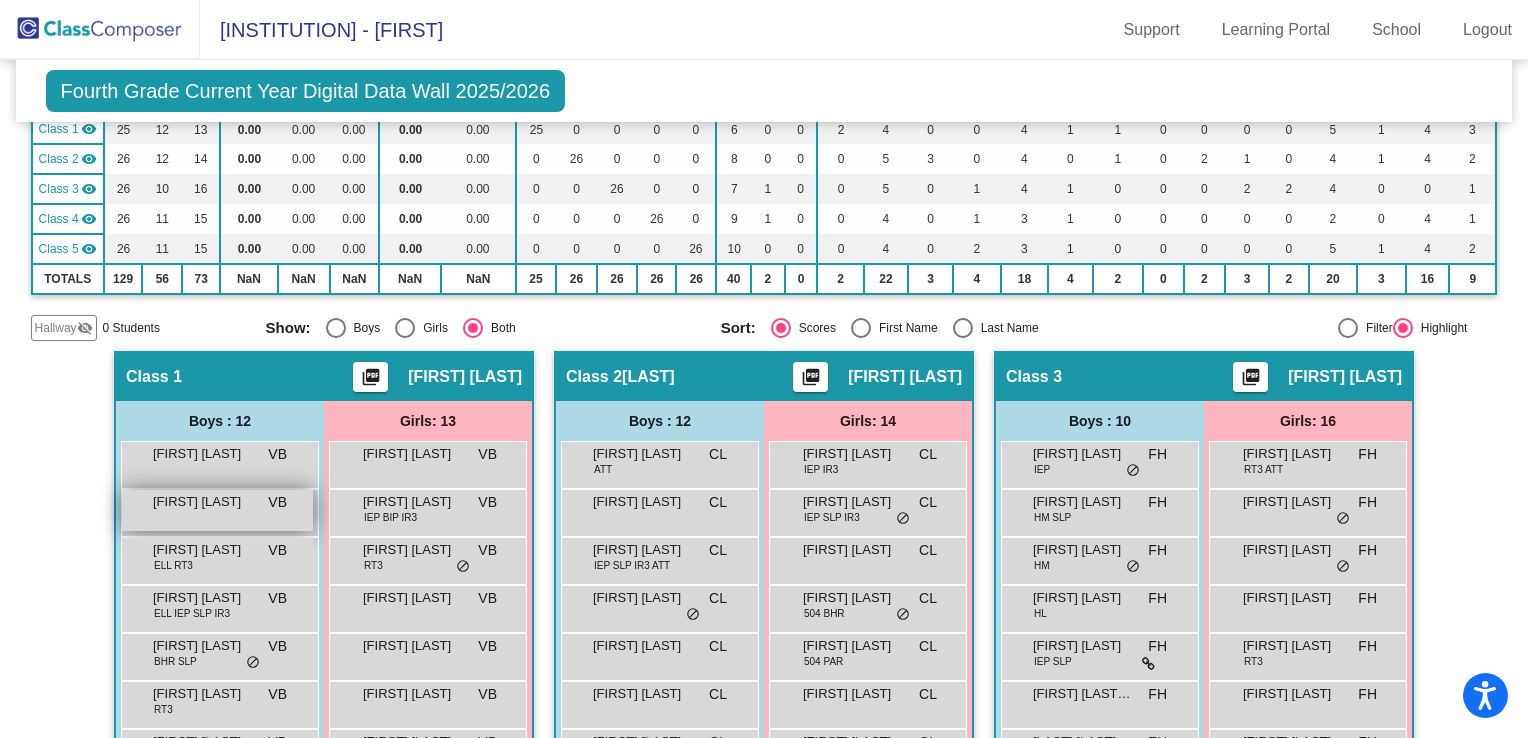 scroll, scrollTop: 0, scrollLeft: 0, axis: both 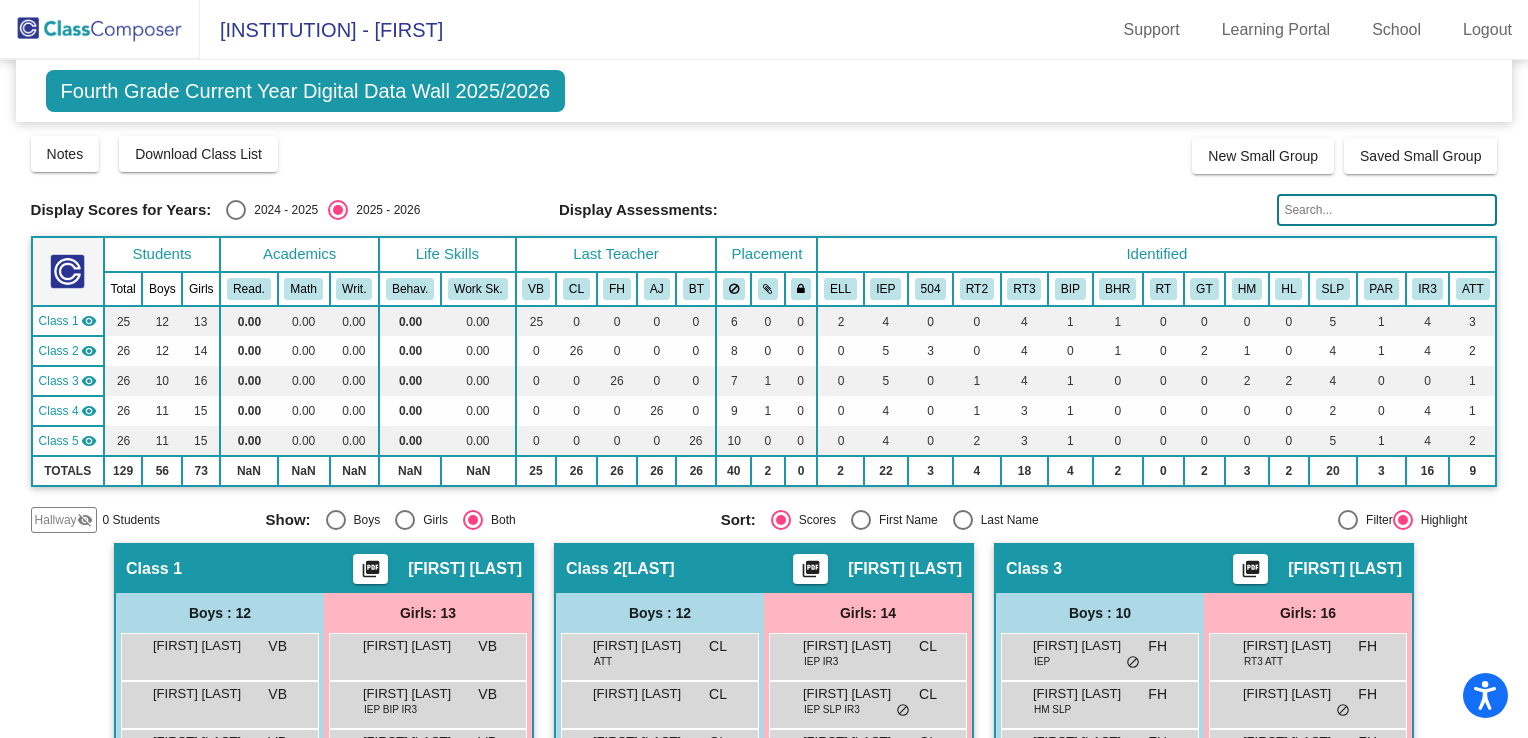 click 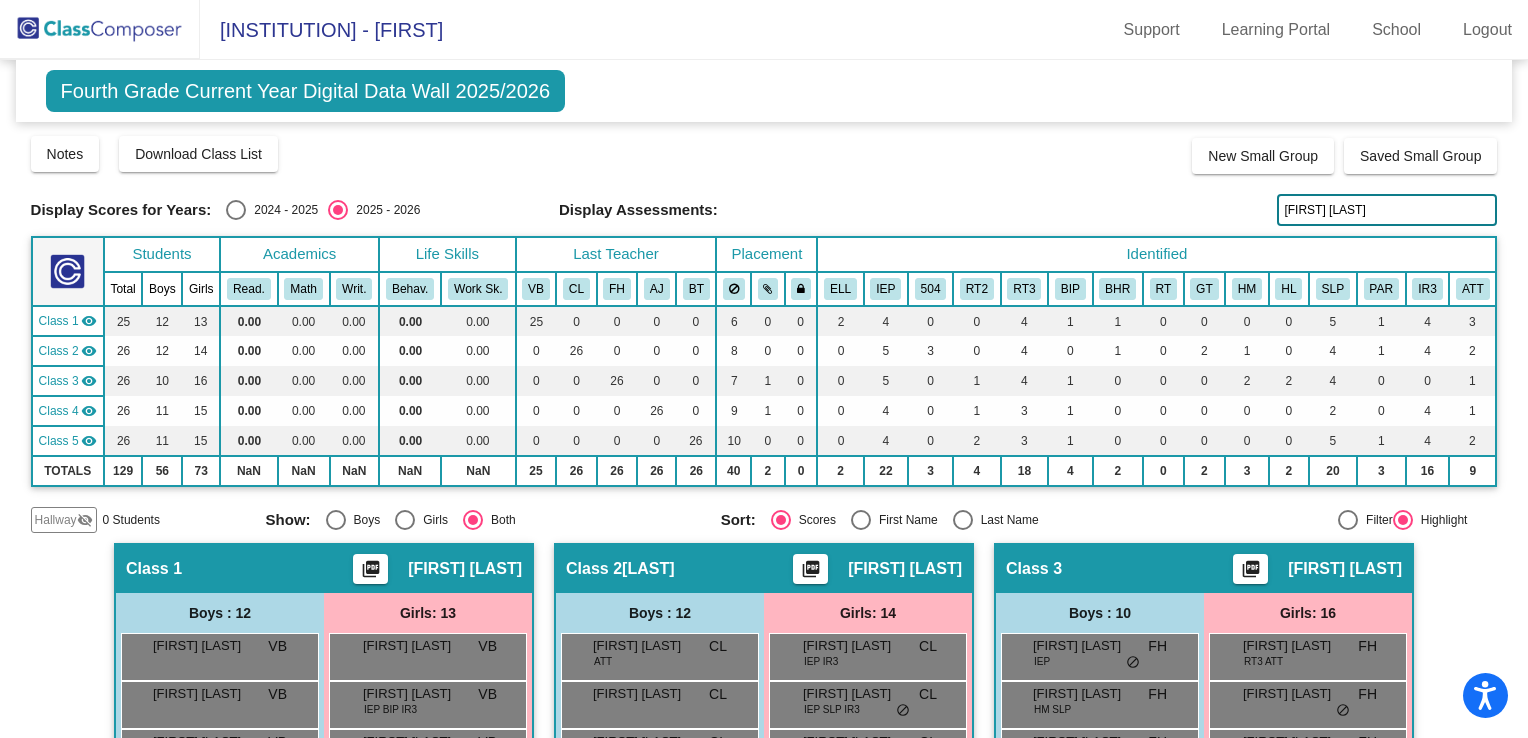 type on "[FIRST] [LAST]" 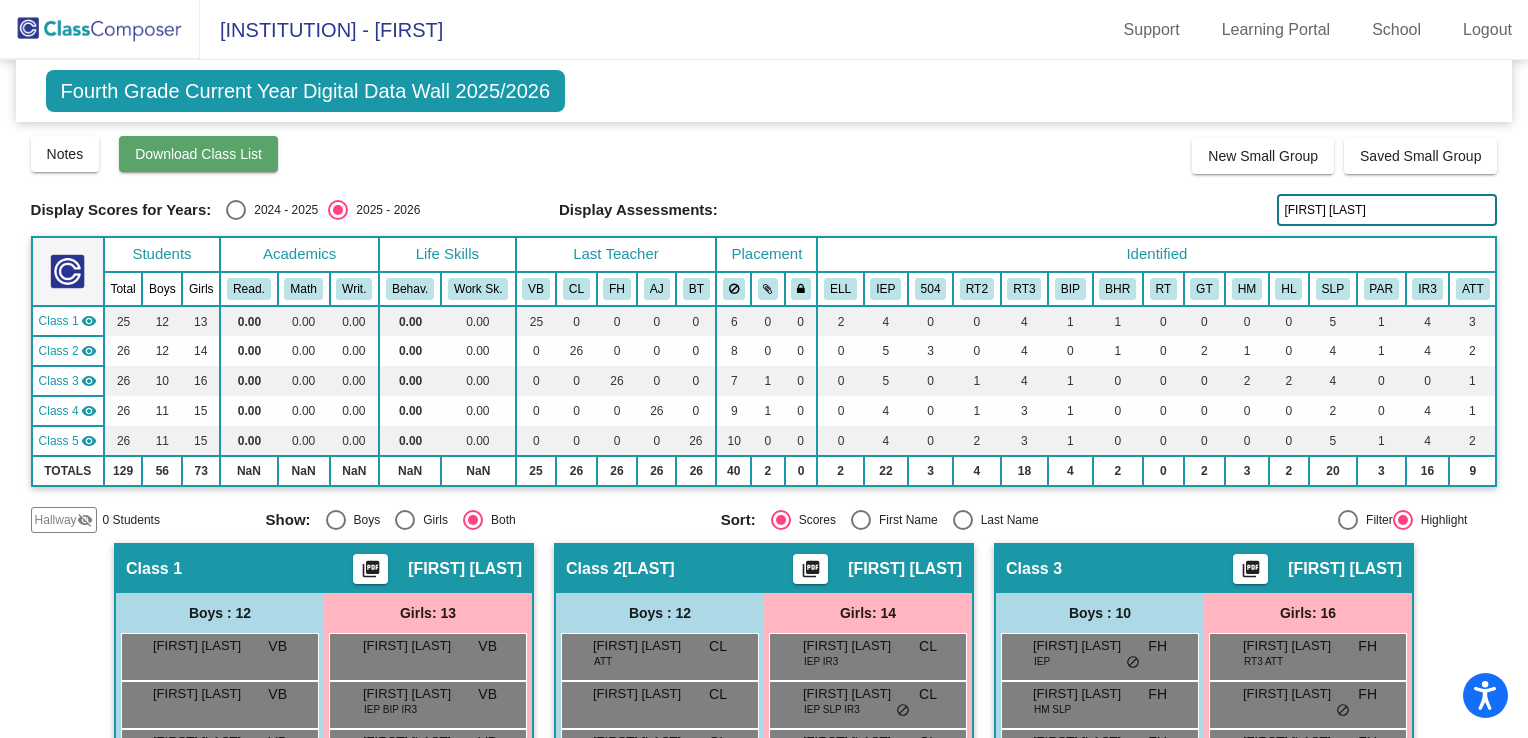 click on "Download Class List" 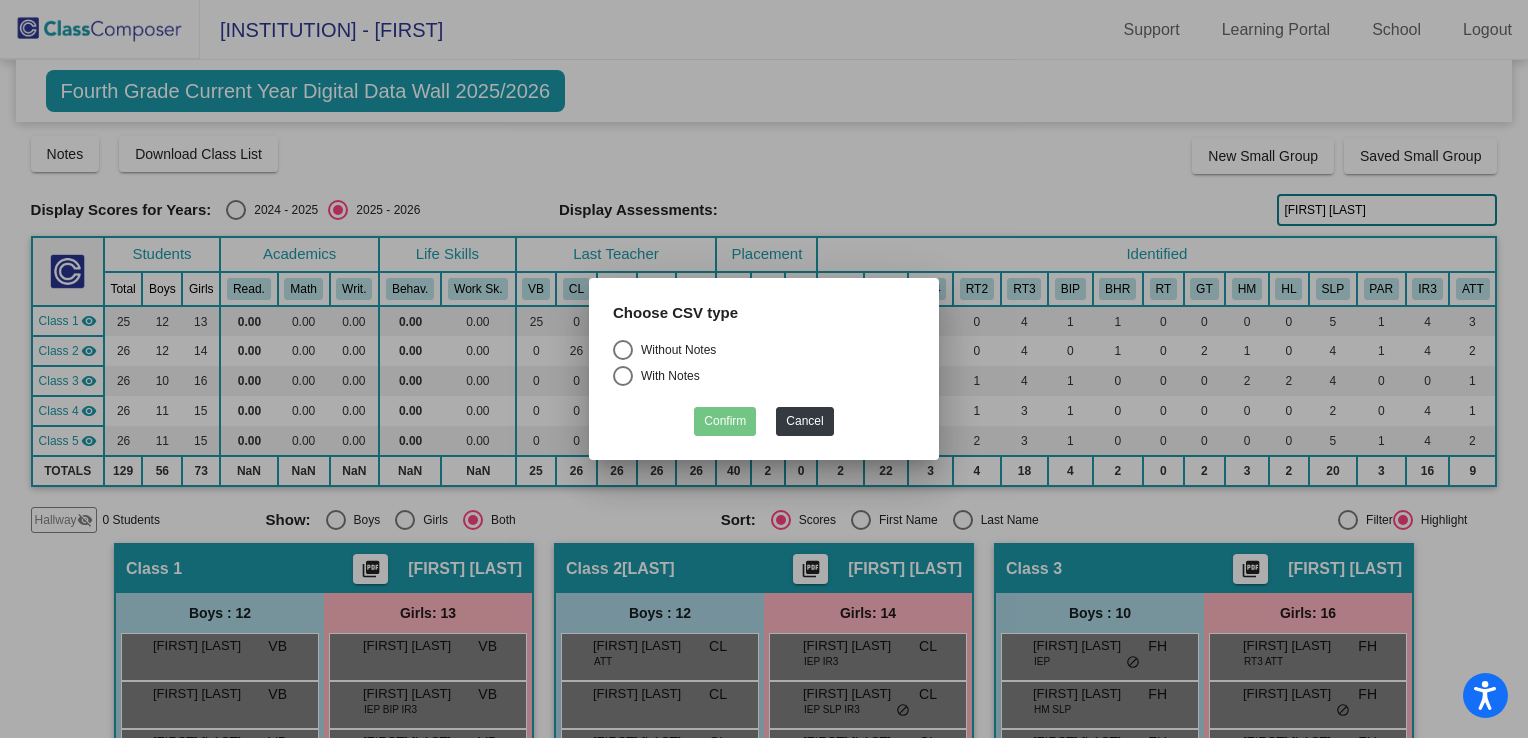 drag, startPoint x: 620, startPoint y: 352, endPoint x: 616, endPoint y: 378, distance: 26.305893 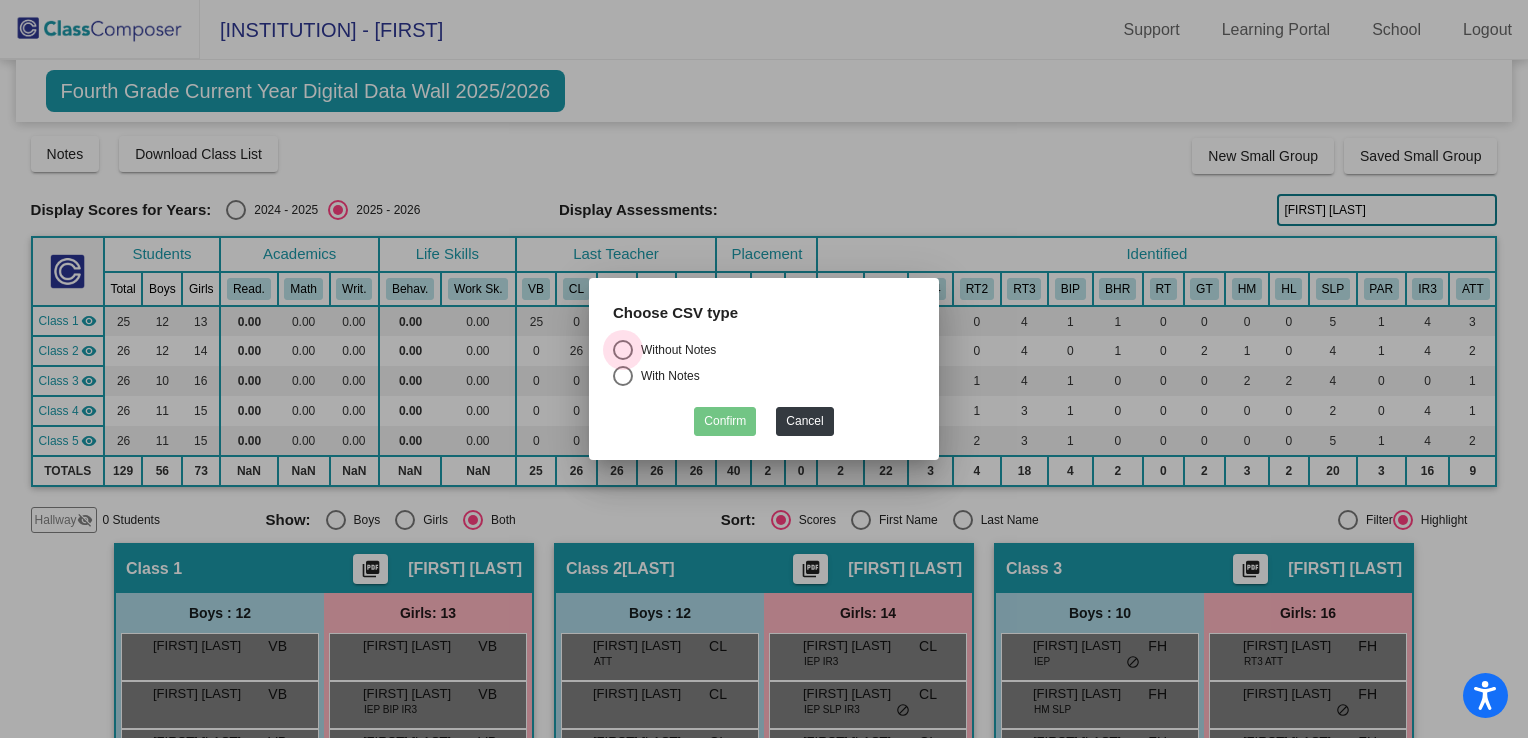click at bounding box center (623, 350) 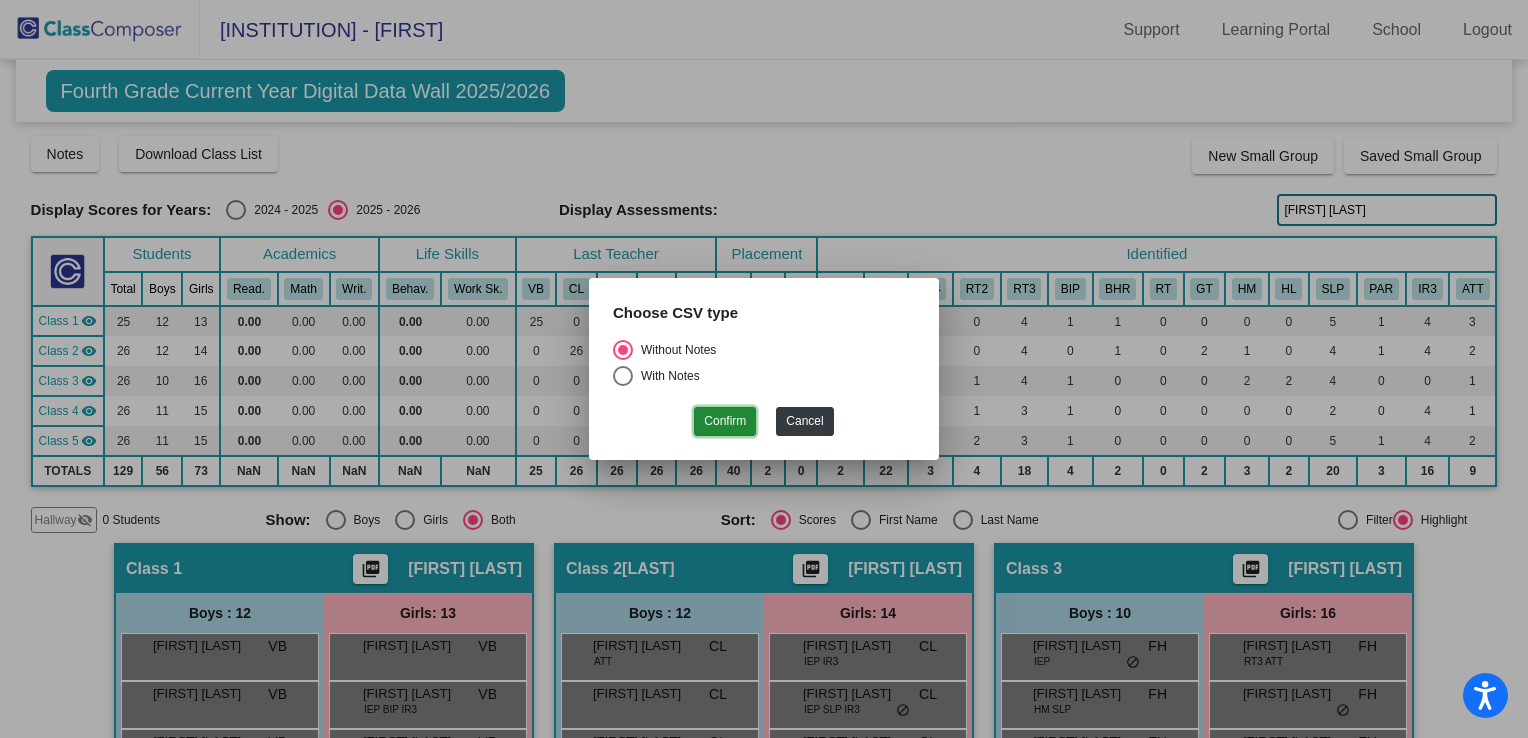 click on "Confirm" at bounding box center [725, 421] 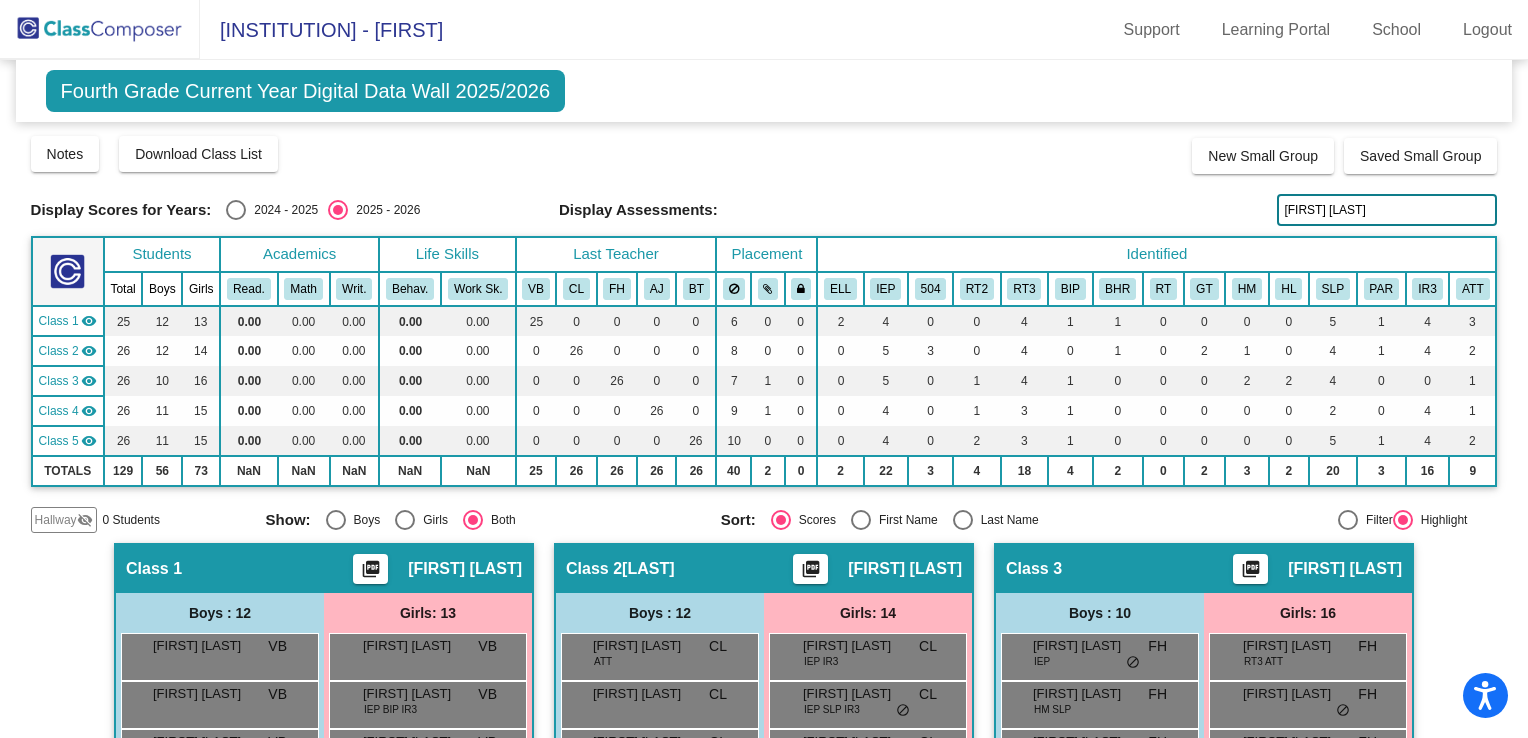 click on "Fourth Grade Current Year Digital Data Wall 2025/2026  Add, Move, or Retain Students Off   On  Incoming   Digital Data Wall" 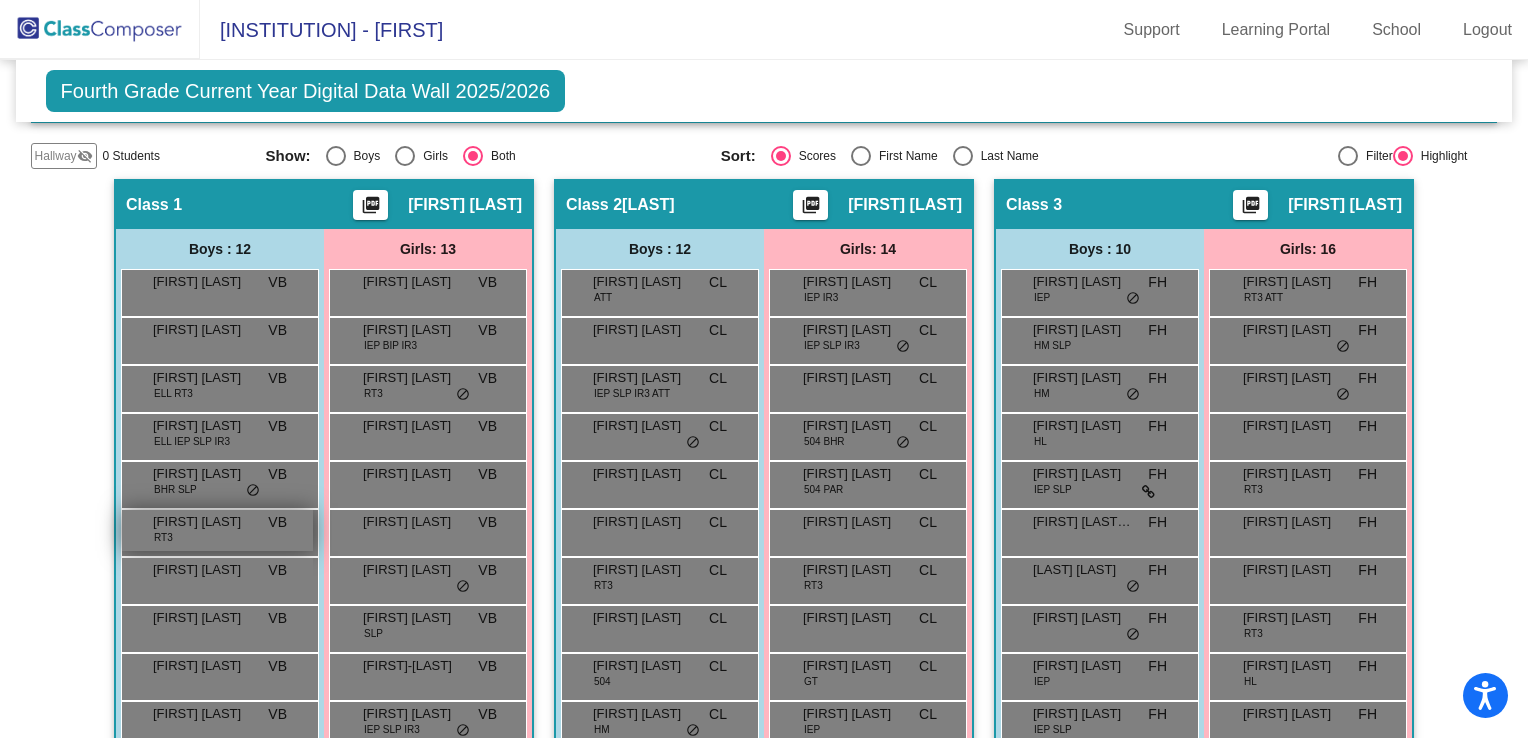 scroll, scrollTop: 332, scrollLeft: 0, axis: vertical 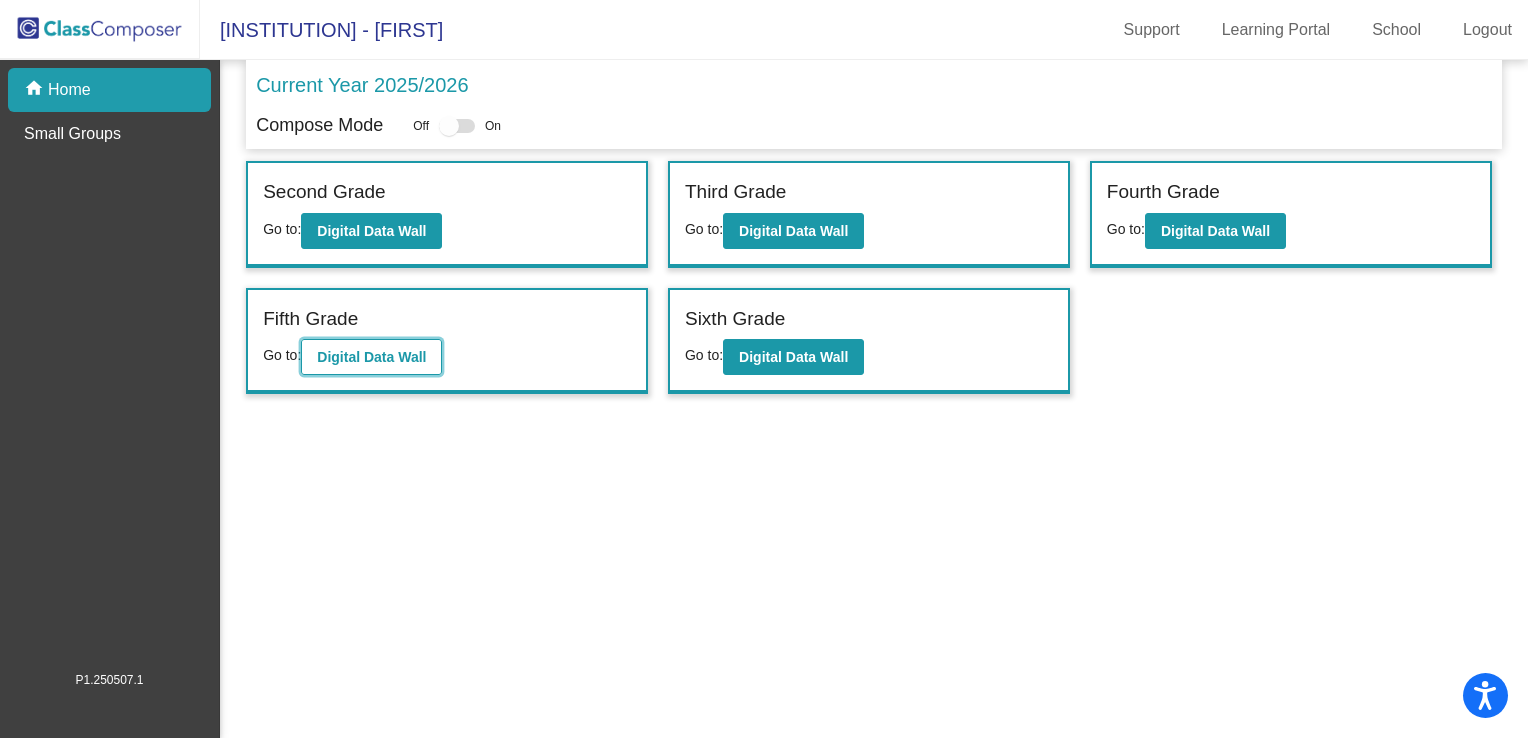 click on "Digital Data Wall" 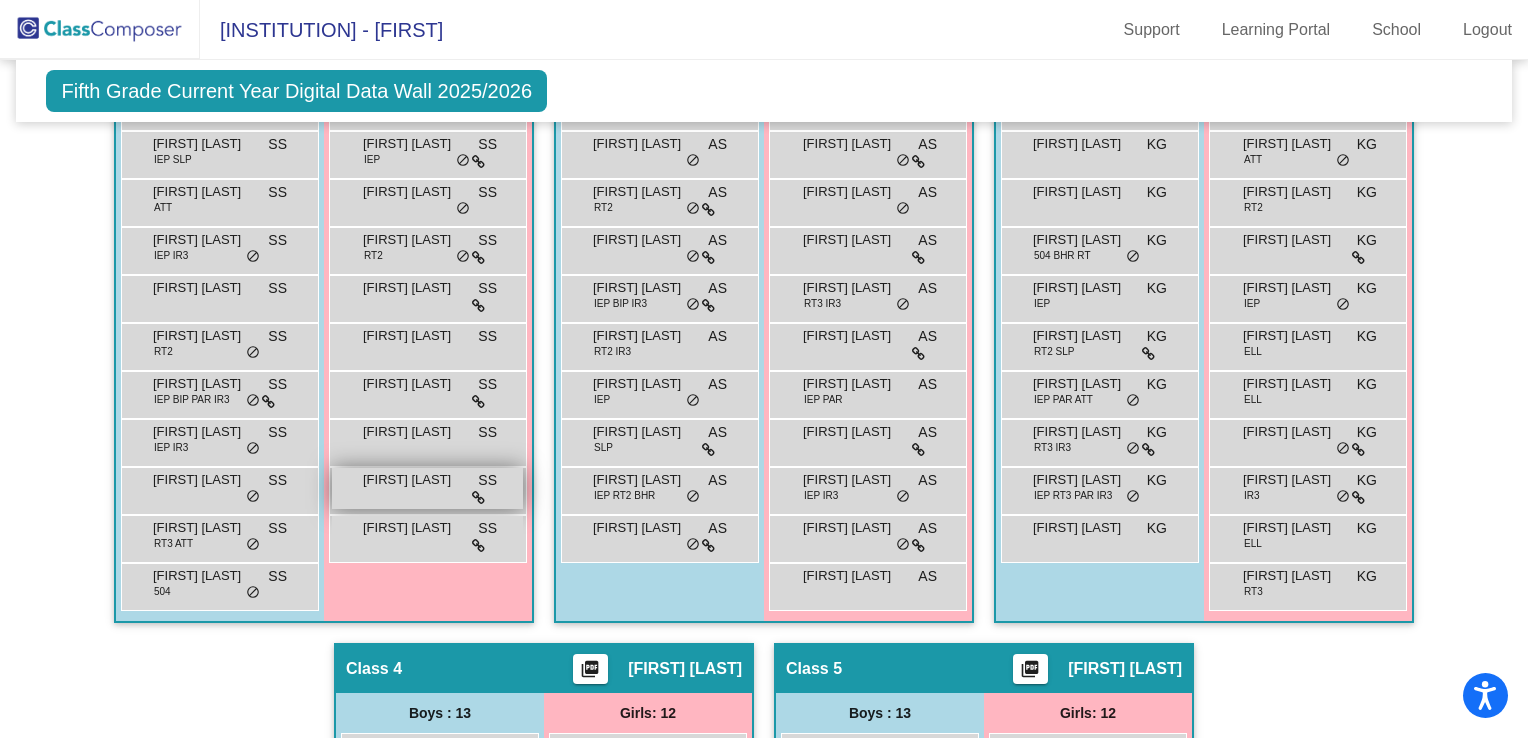 scroll, scrollTop: 340, scrollLeft: 0, axis: vertical 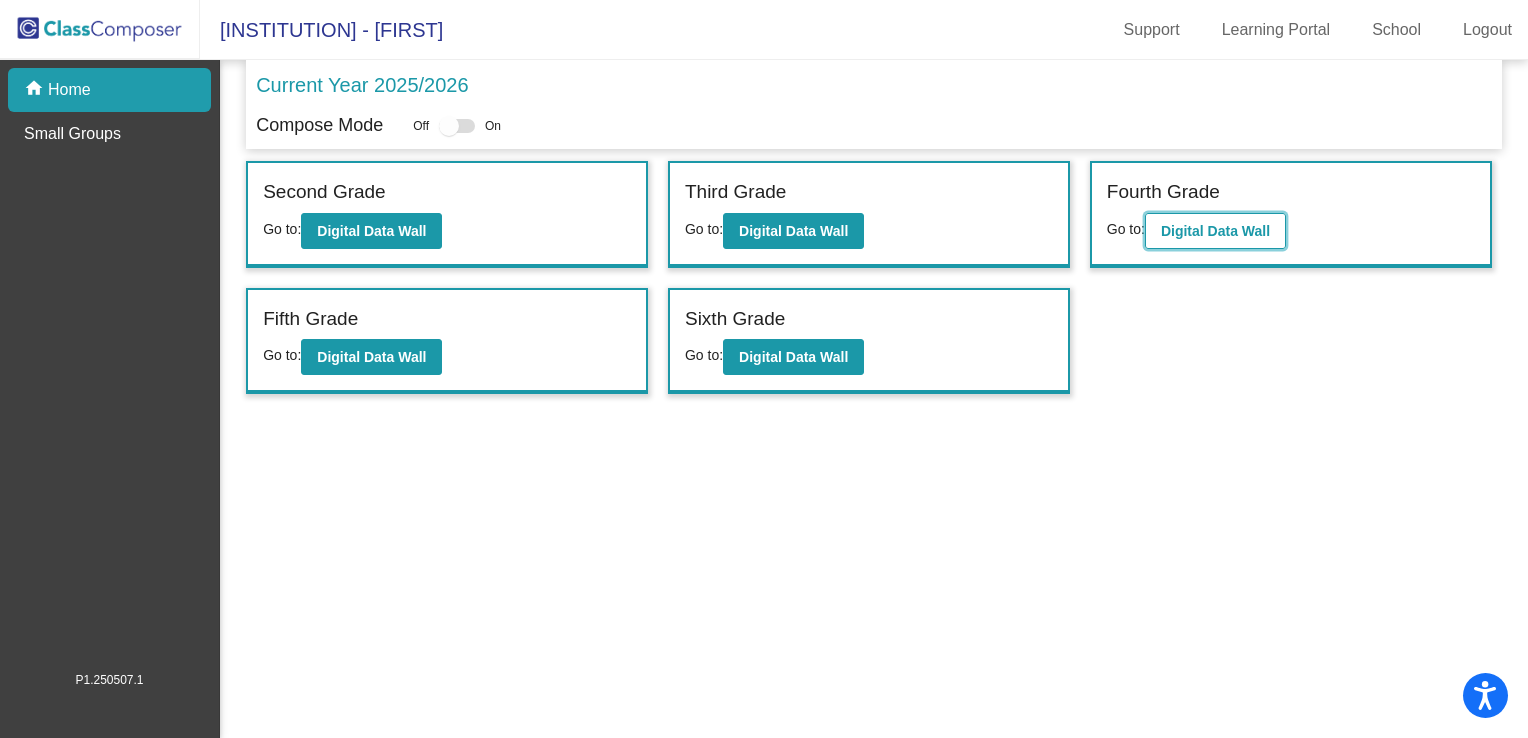 click on "Digital Data Wall" 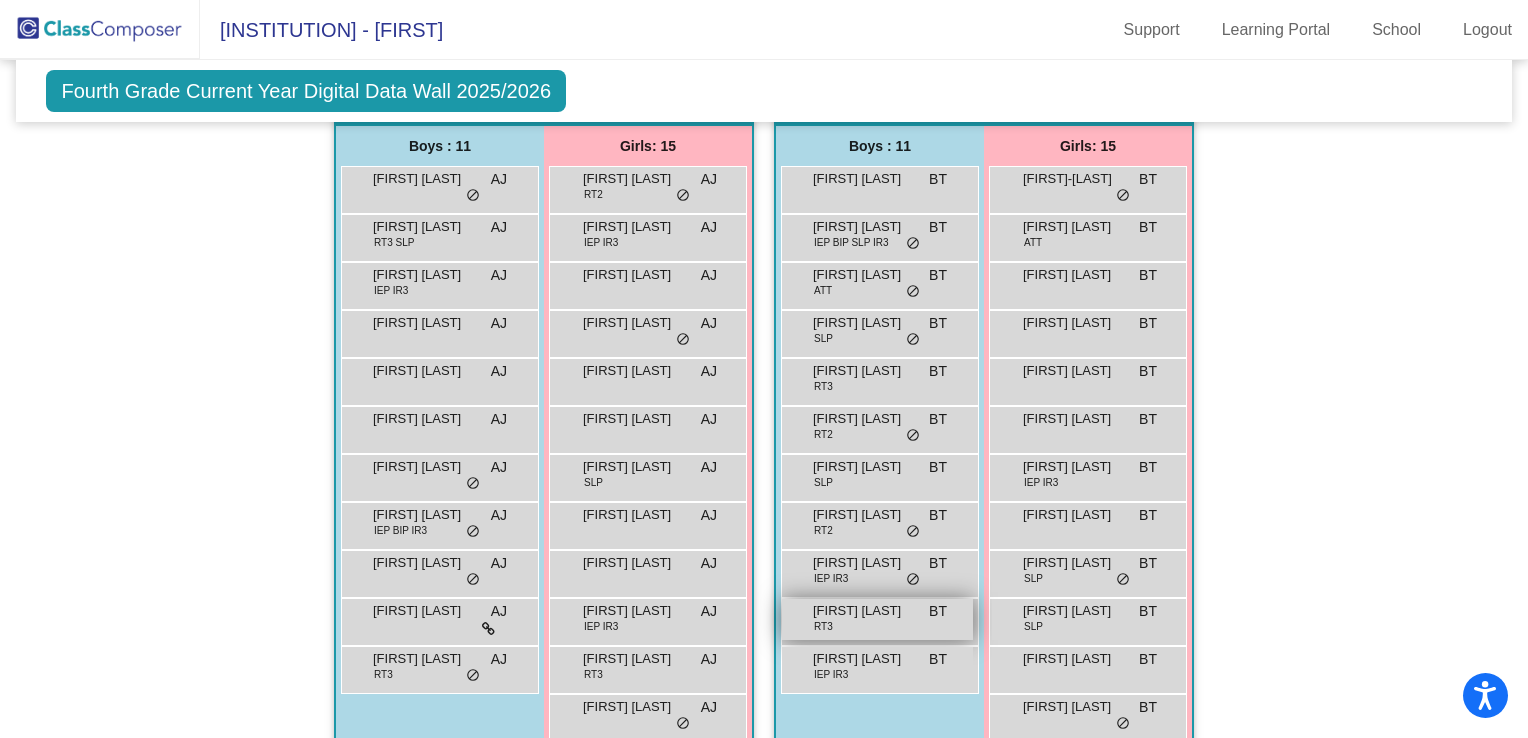 scroll, scrollTop: 1400, scrollLeft: 0, axis: vertical 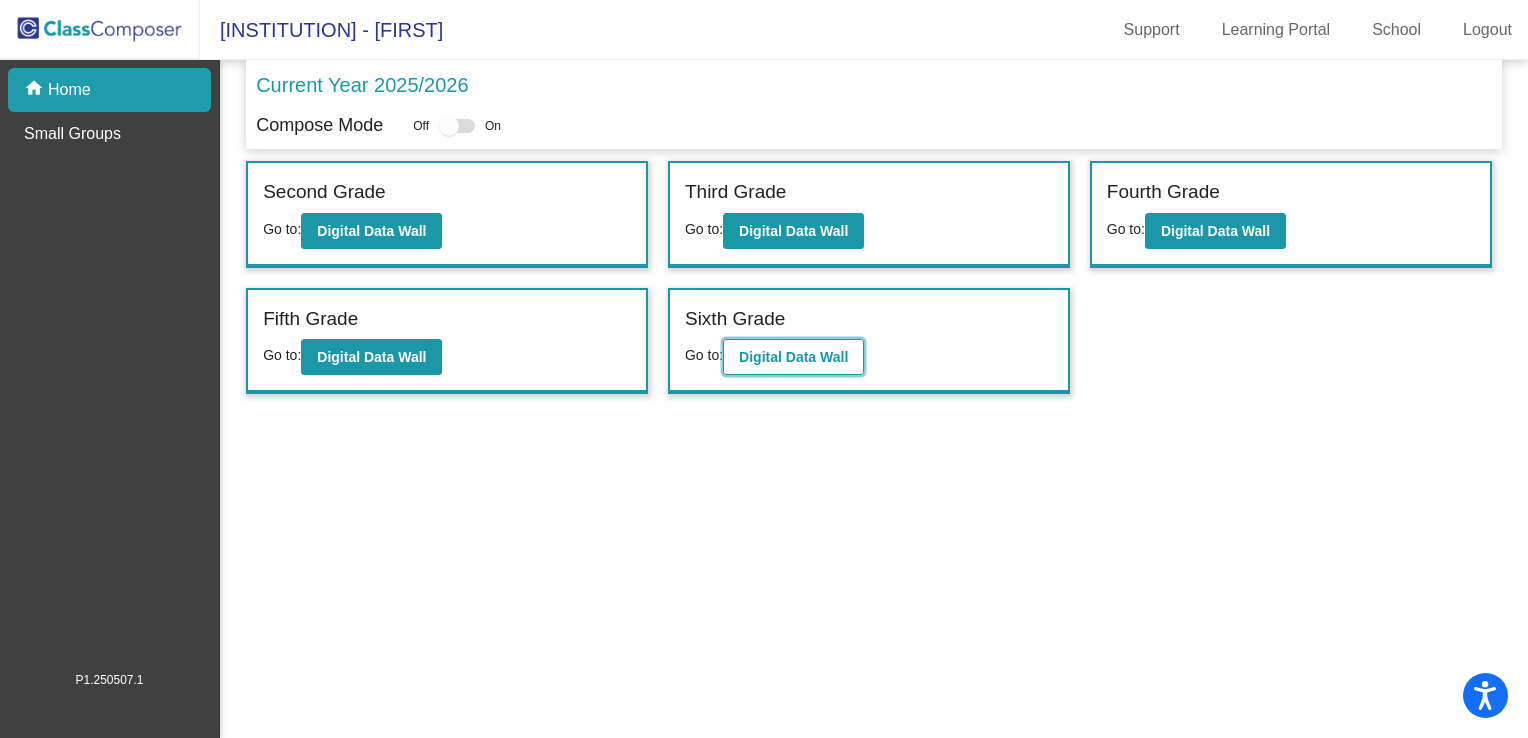 click on "Digital Data Wall" 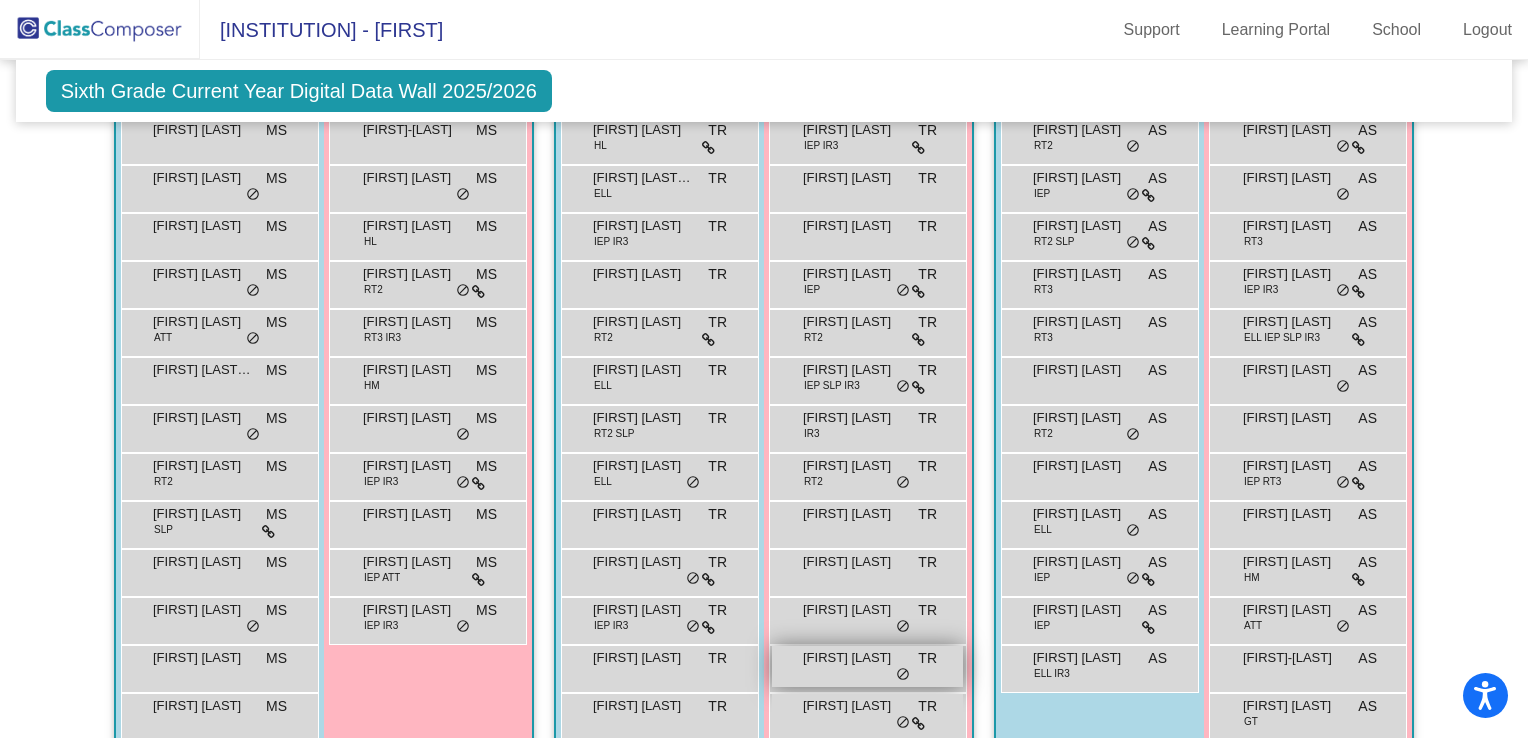 scroll, scrollTop: 580, scrollLeft: 0, axis: vertical 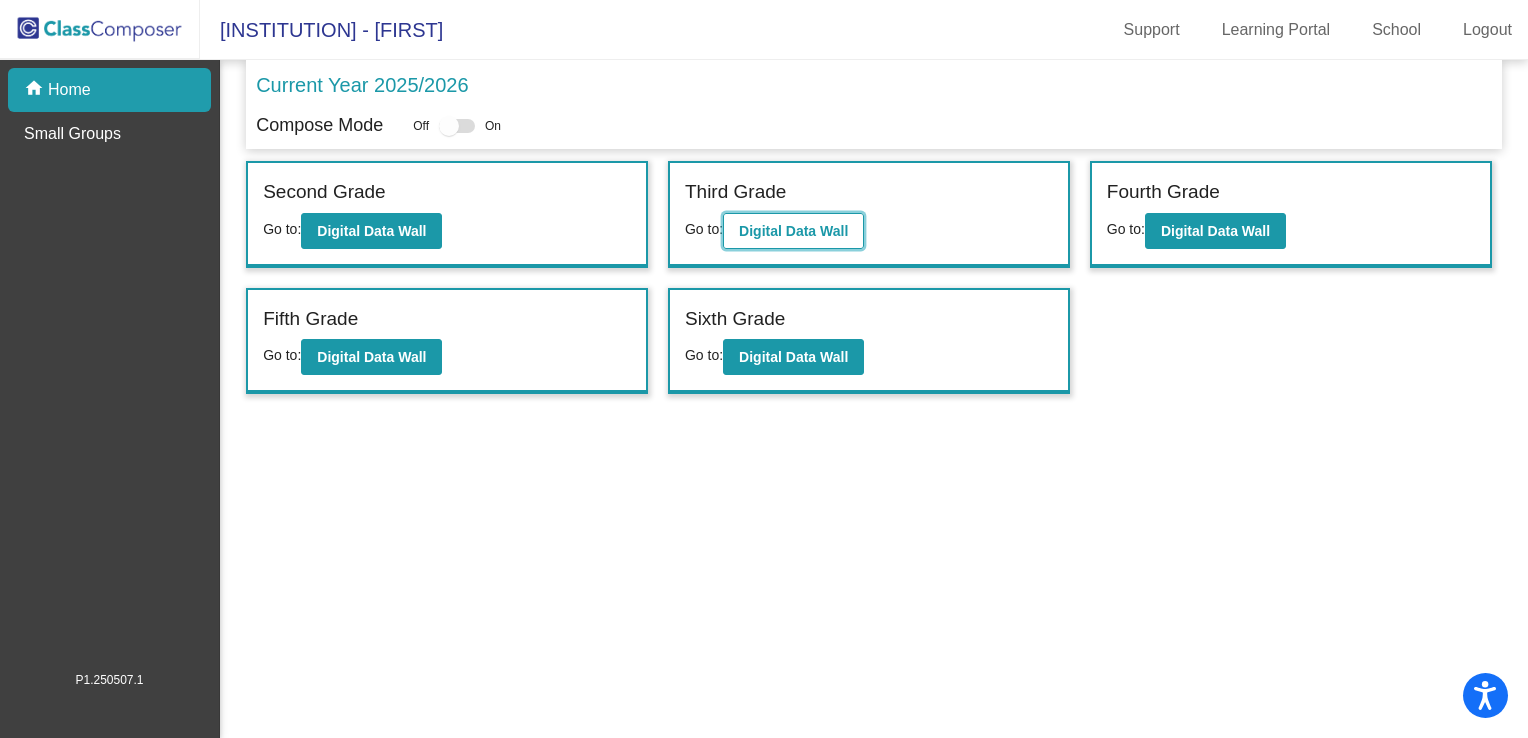 click on "Digital Data Wall" 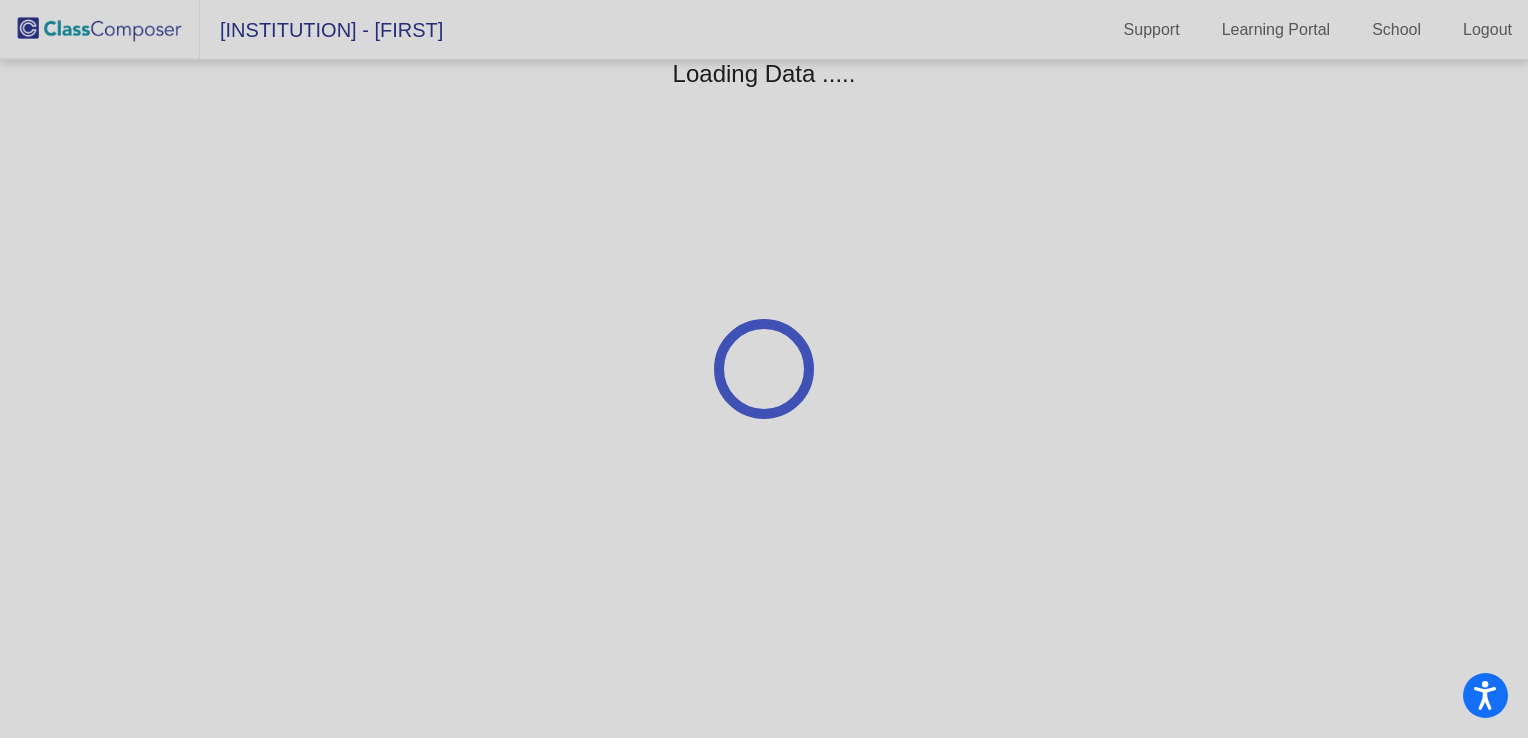click 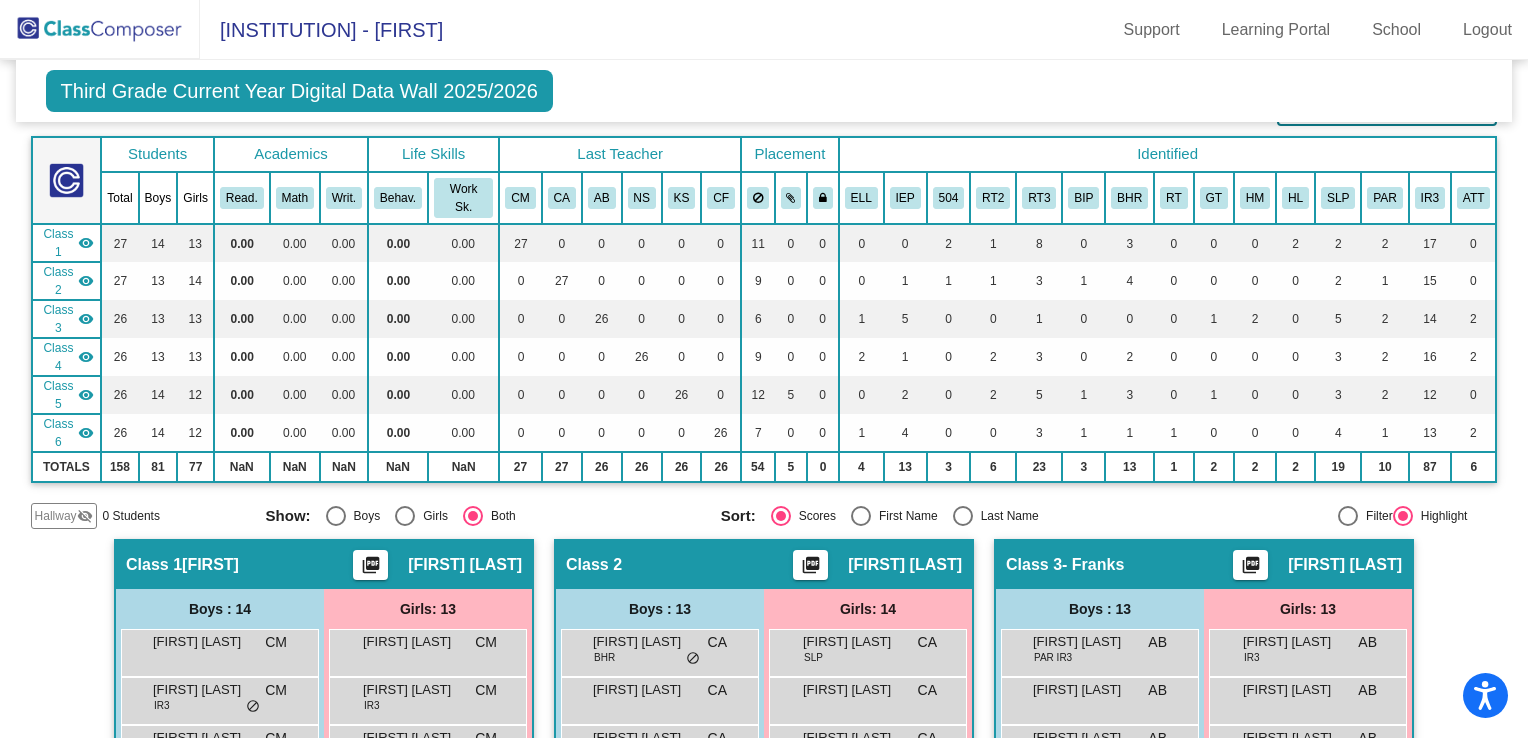 scroll, scrollTop: 200, scrollLeft: 0, axis: vertical 